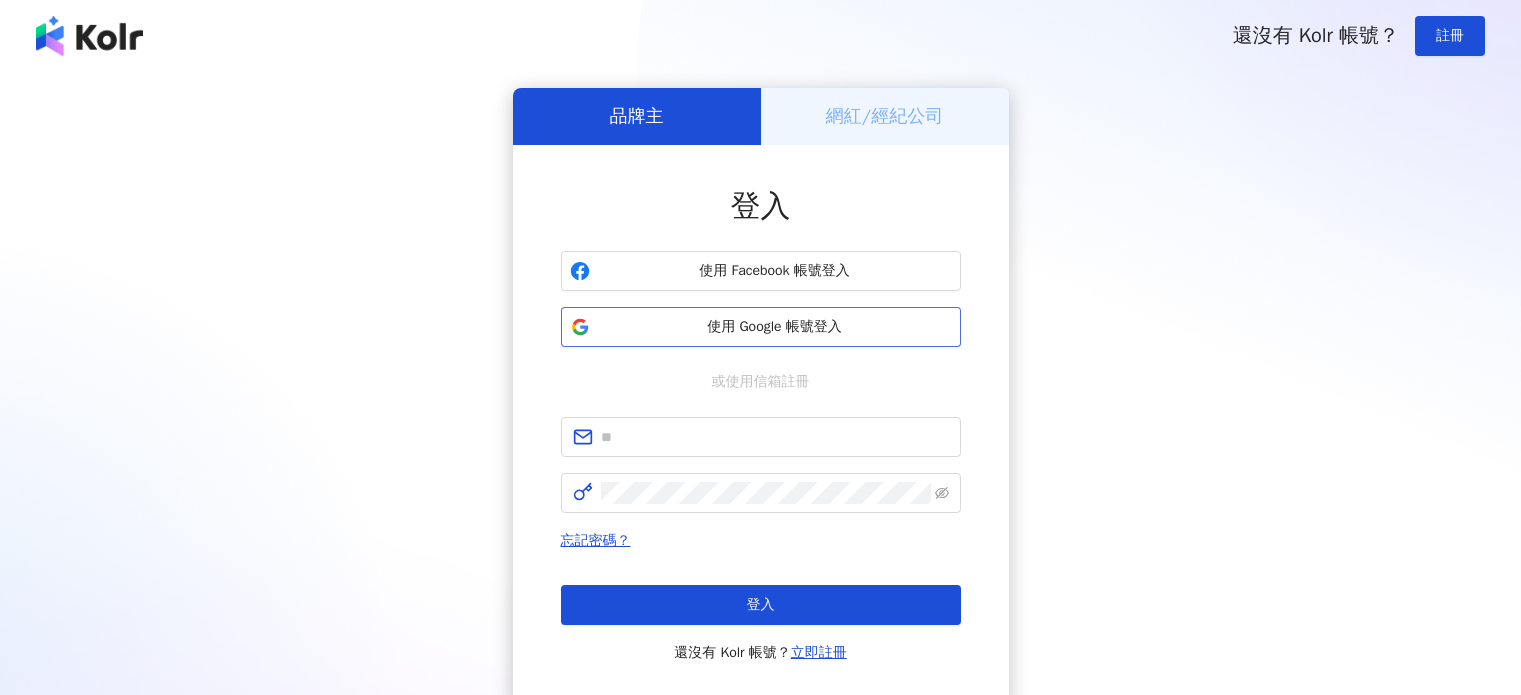 scroll, scrollTop: 0, scrollLeft: 0, axis: both 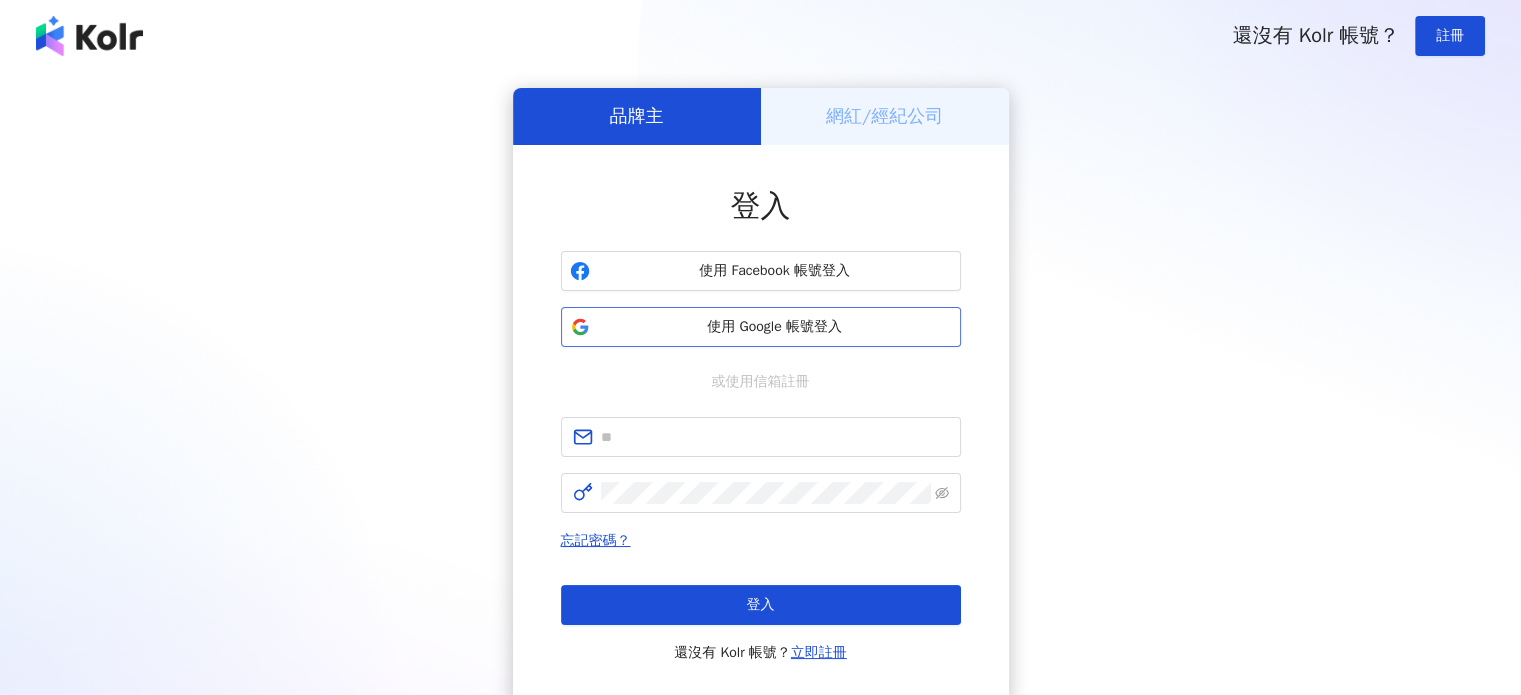 click on "使用 Google 帳號登入" at bounding box center (775, 327) 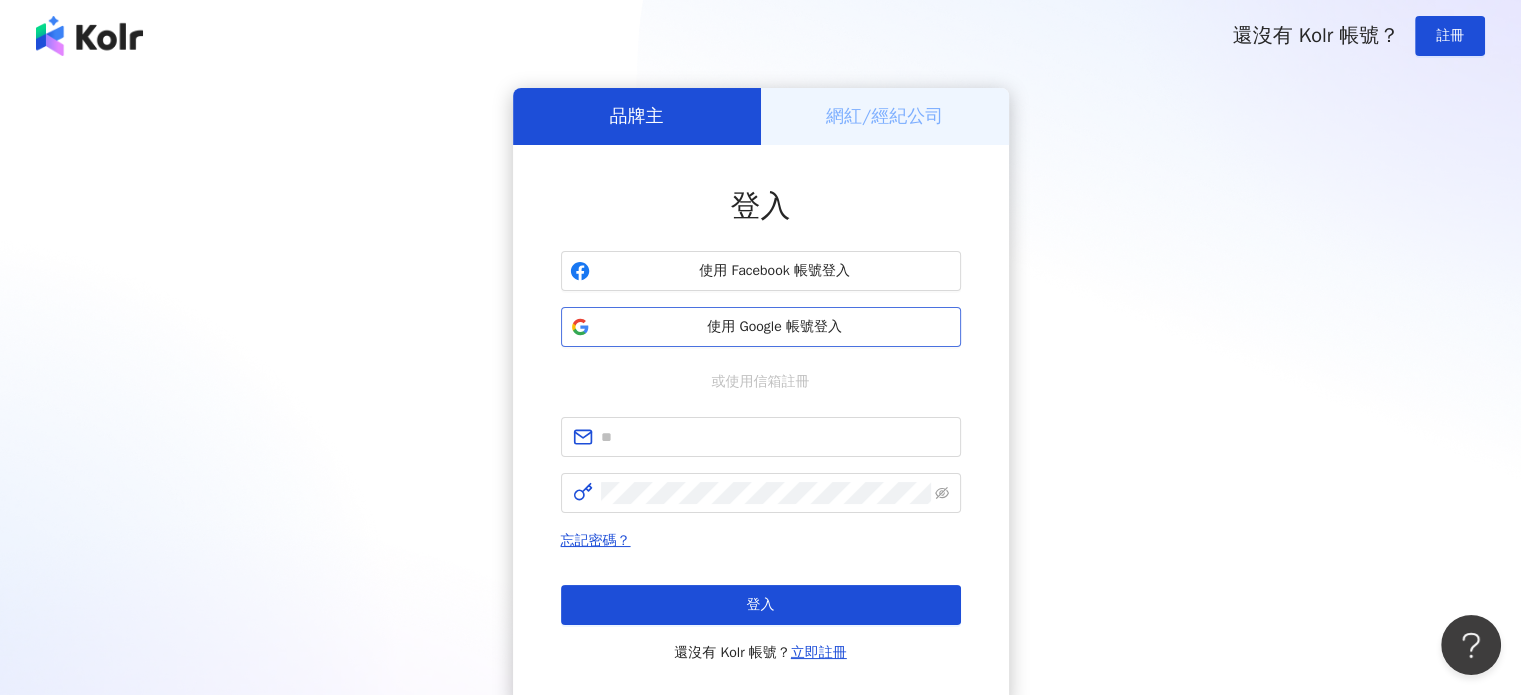 scroll, scrollTop: 0, scrollLeft: 0, axis: both 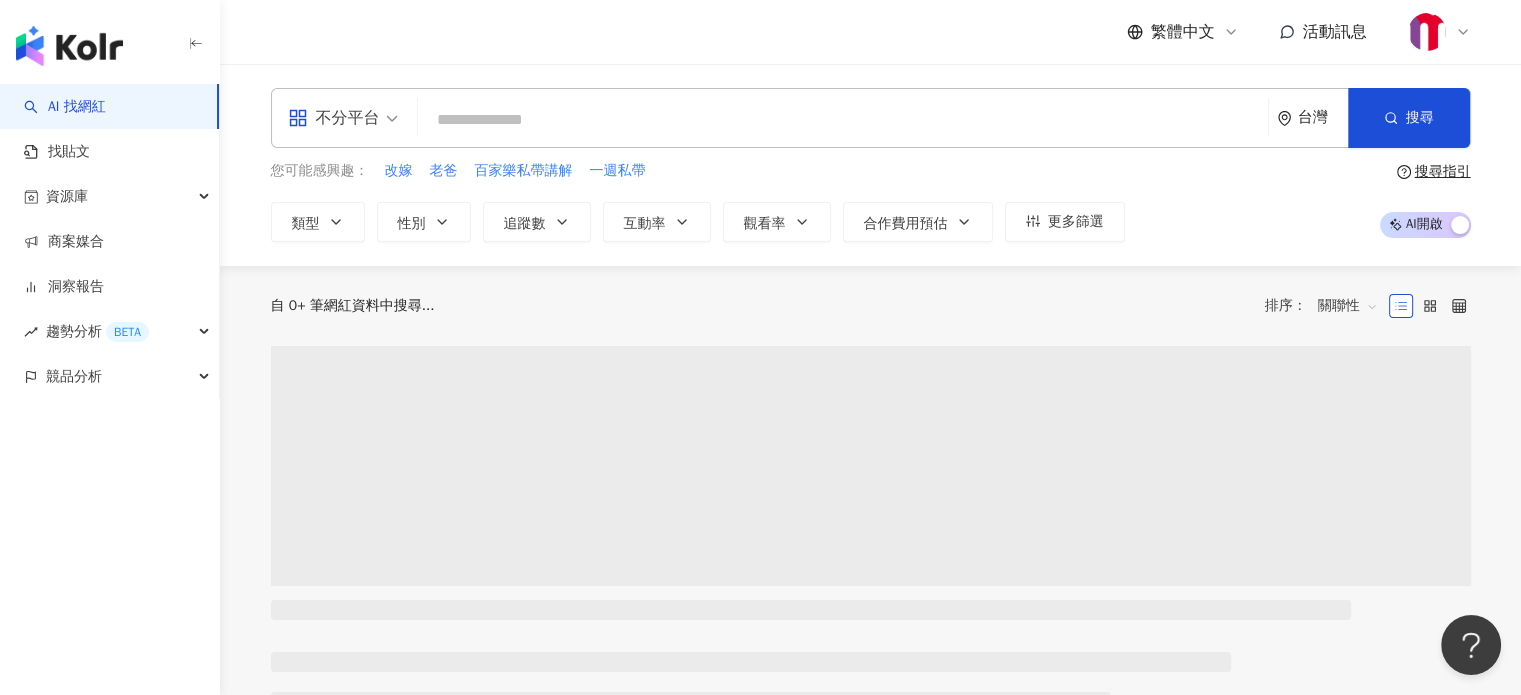click at bounding box center (843, 120) 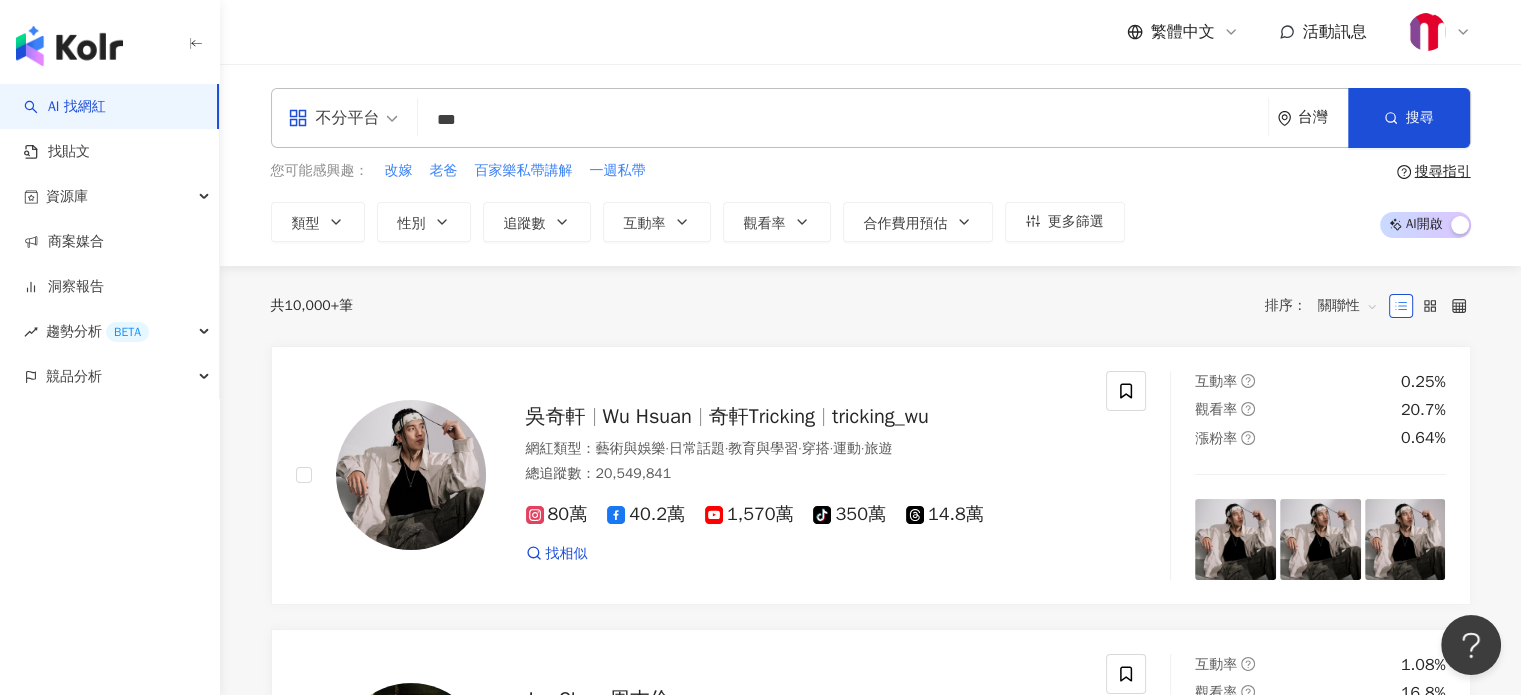 type on "***" 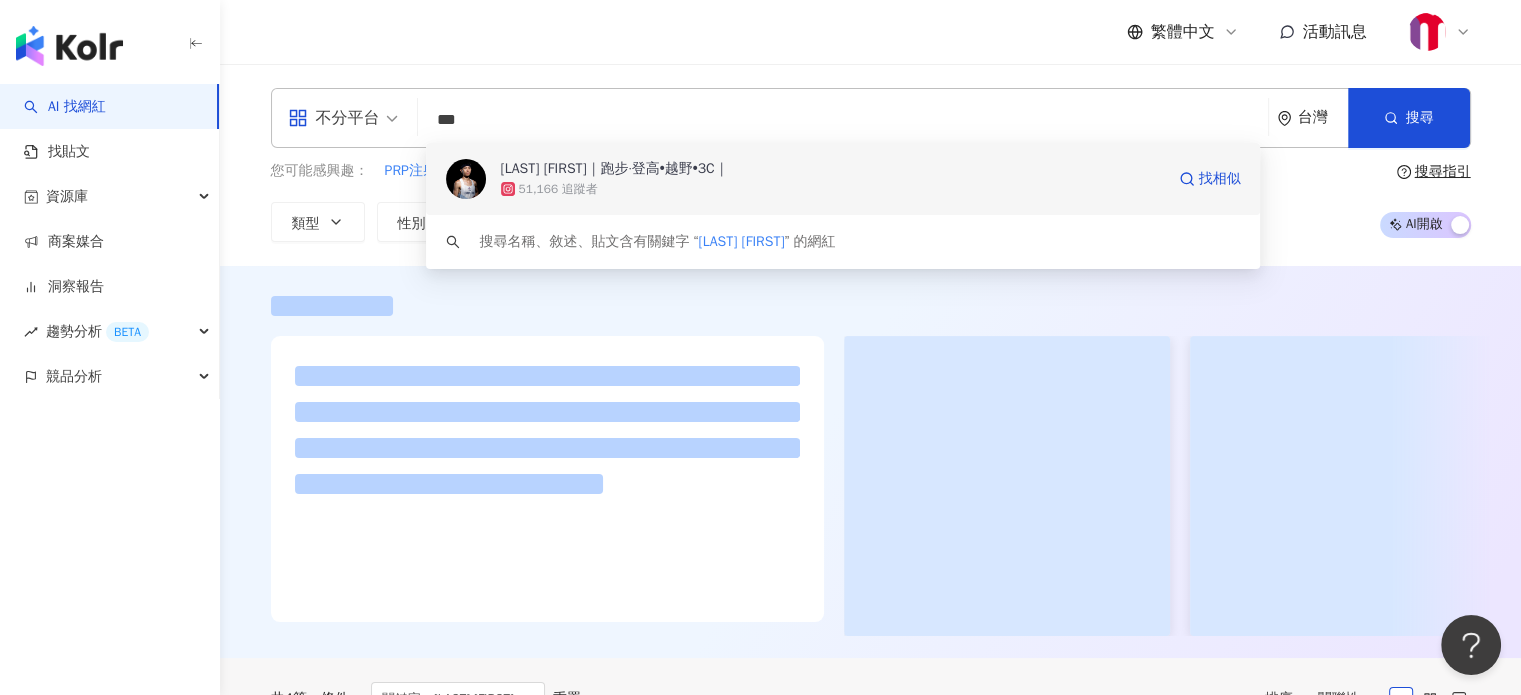 click on "51,166   追蹤者" at bounding box center [832, 189] 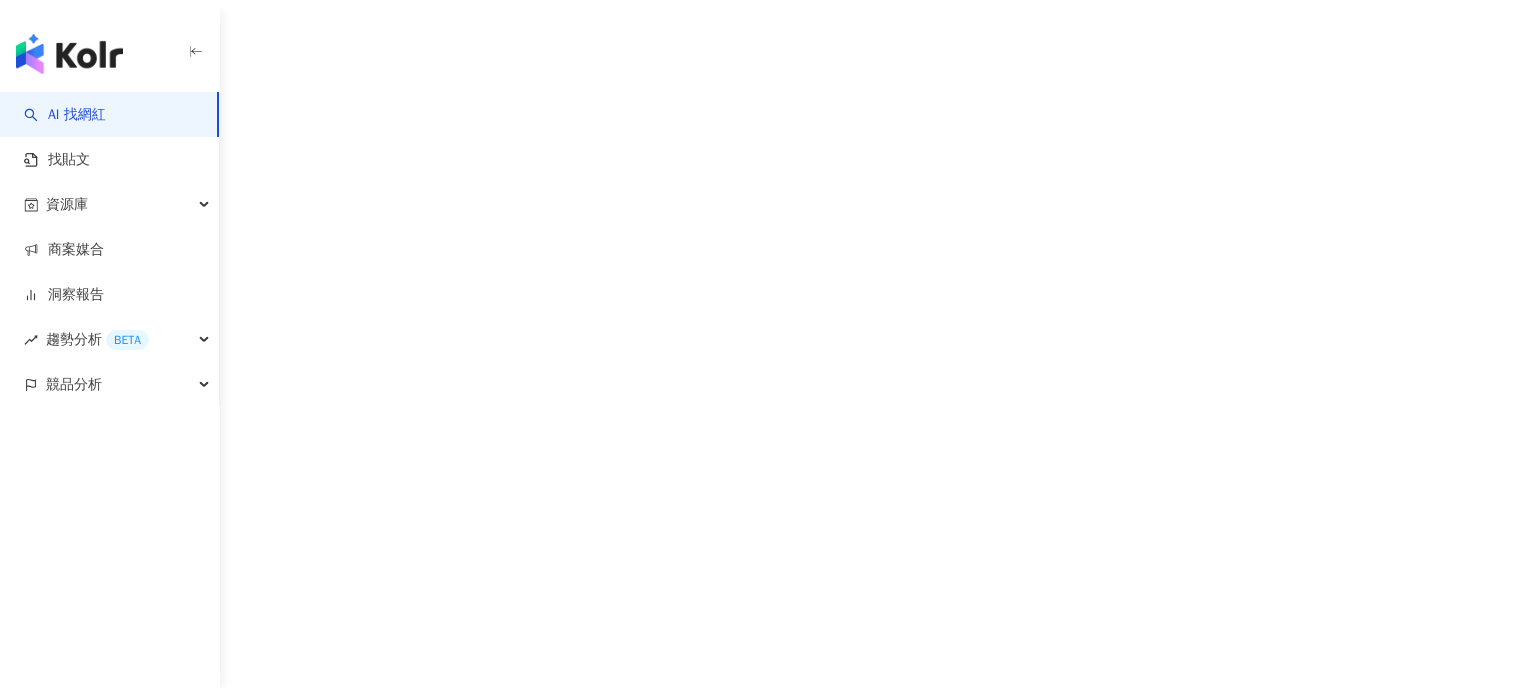 scroll, scrollTop: 0, scrollLeft: 0, axis: both 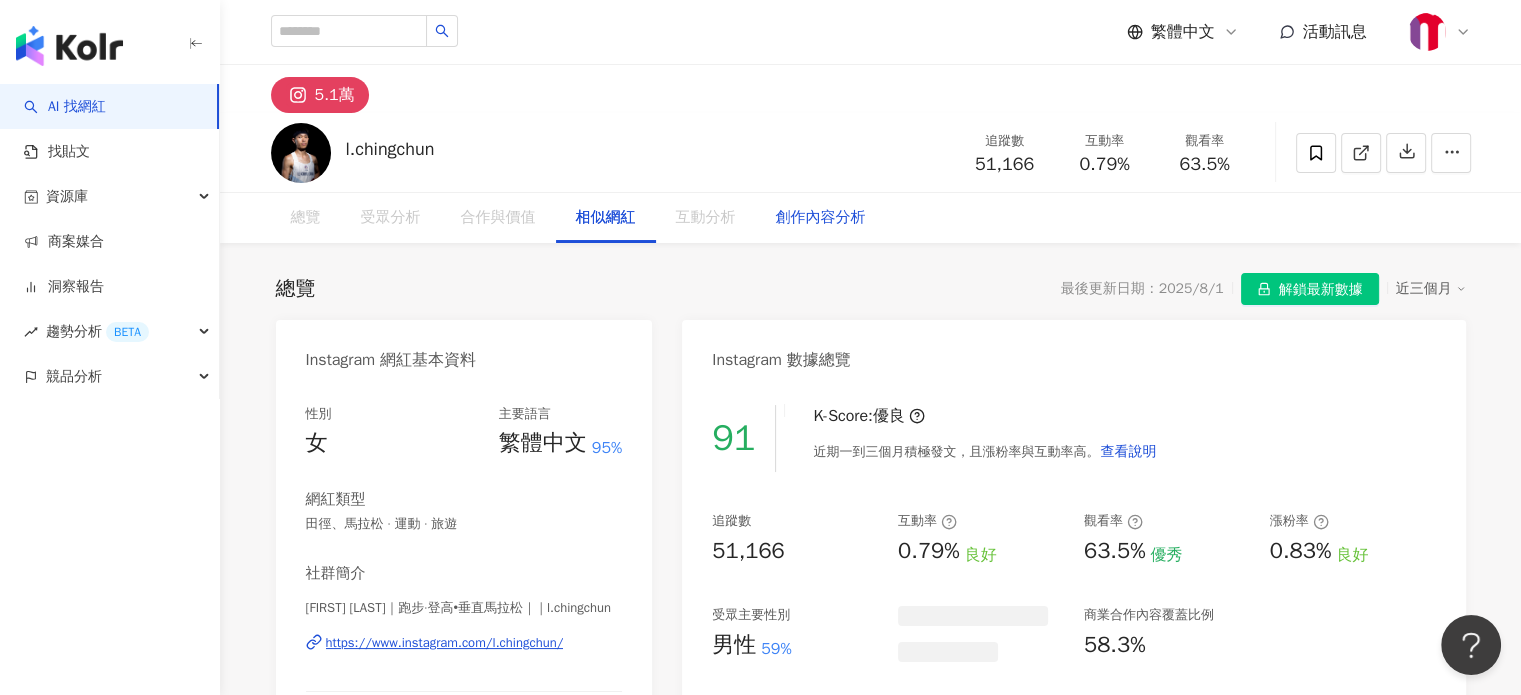 click on "創作內容分析" at bounding box center (821, 218) 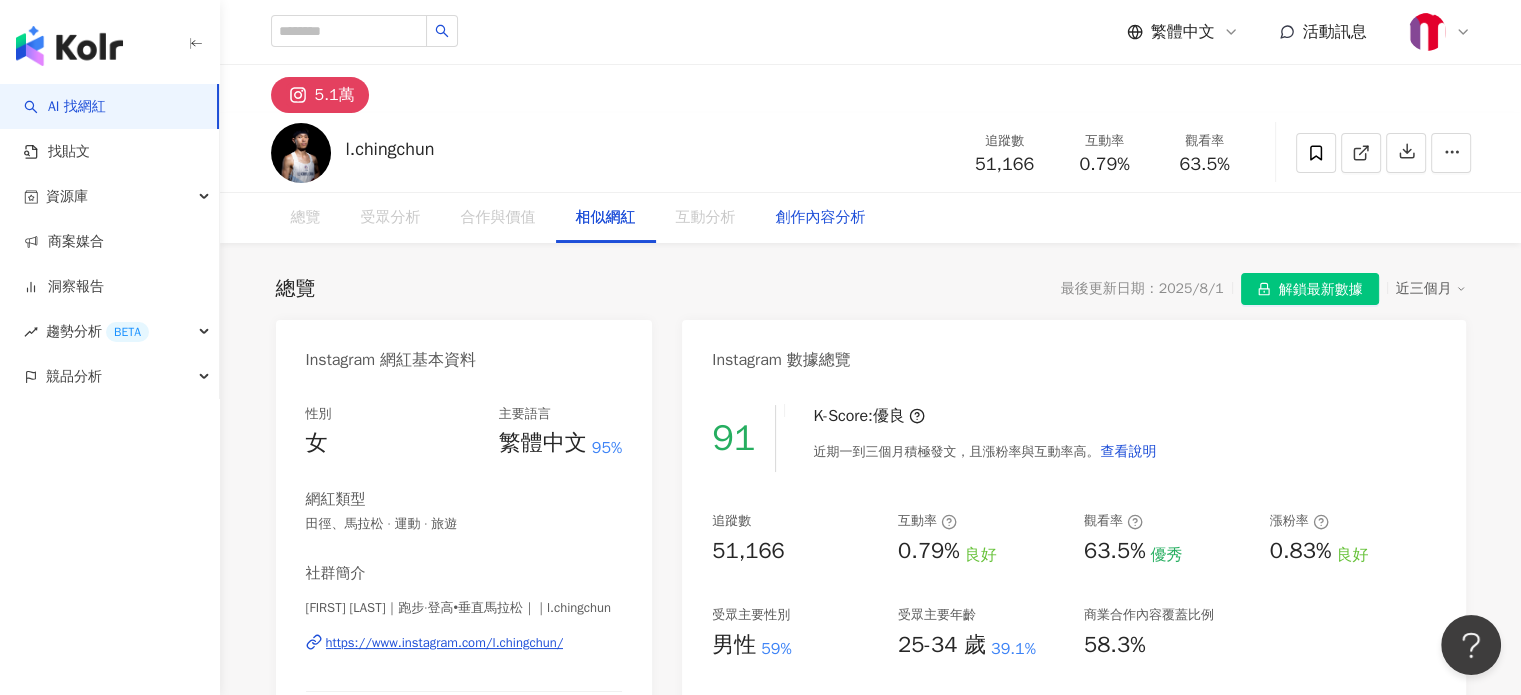 click on "創作內容分析" at bounding box center [821, 218] 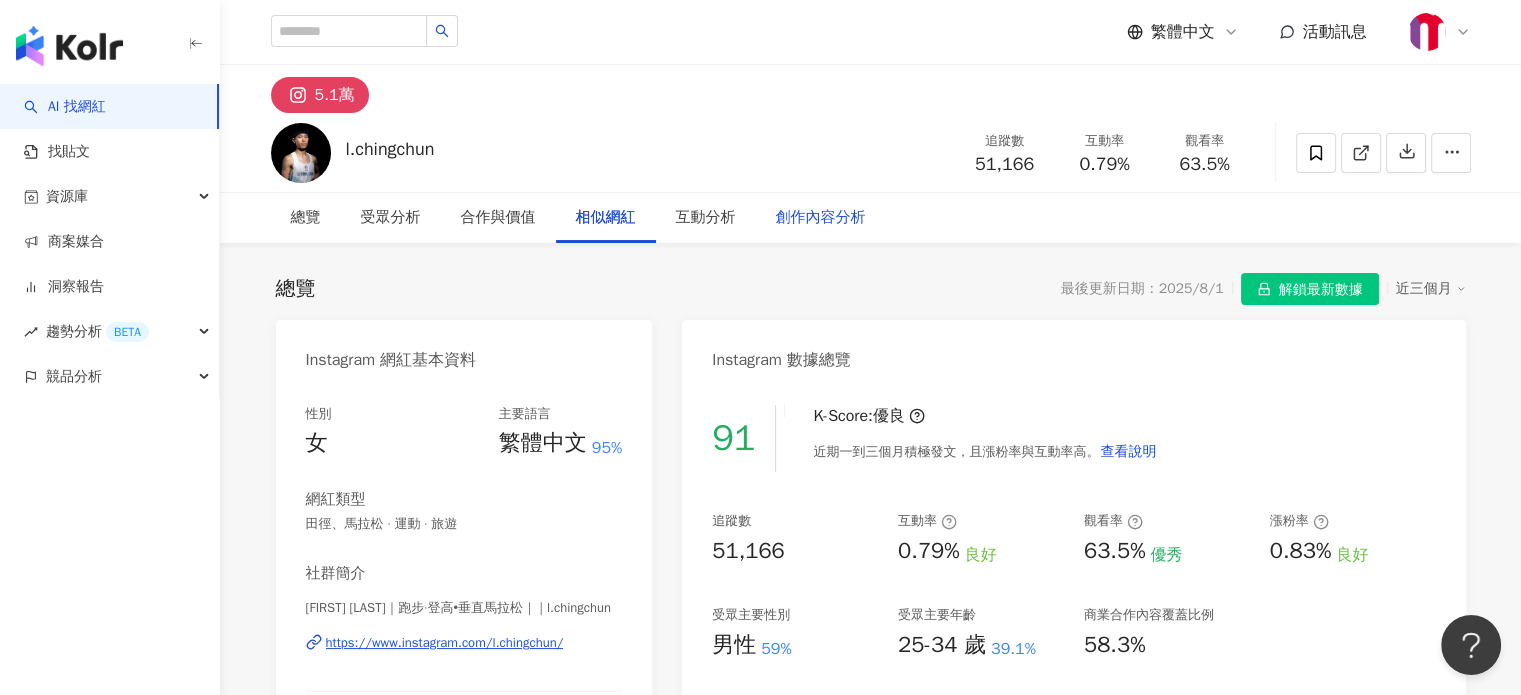 scroll, scrollTop: 3308, scrollLeft: 0, axis: vertical 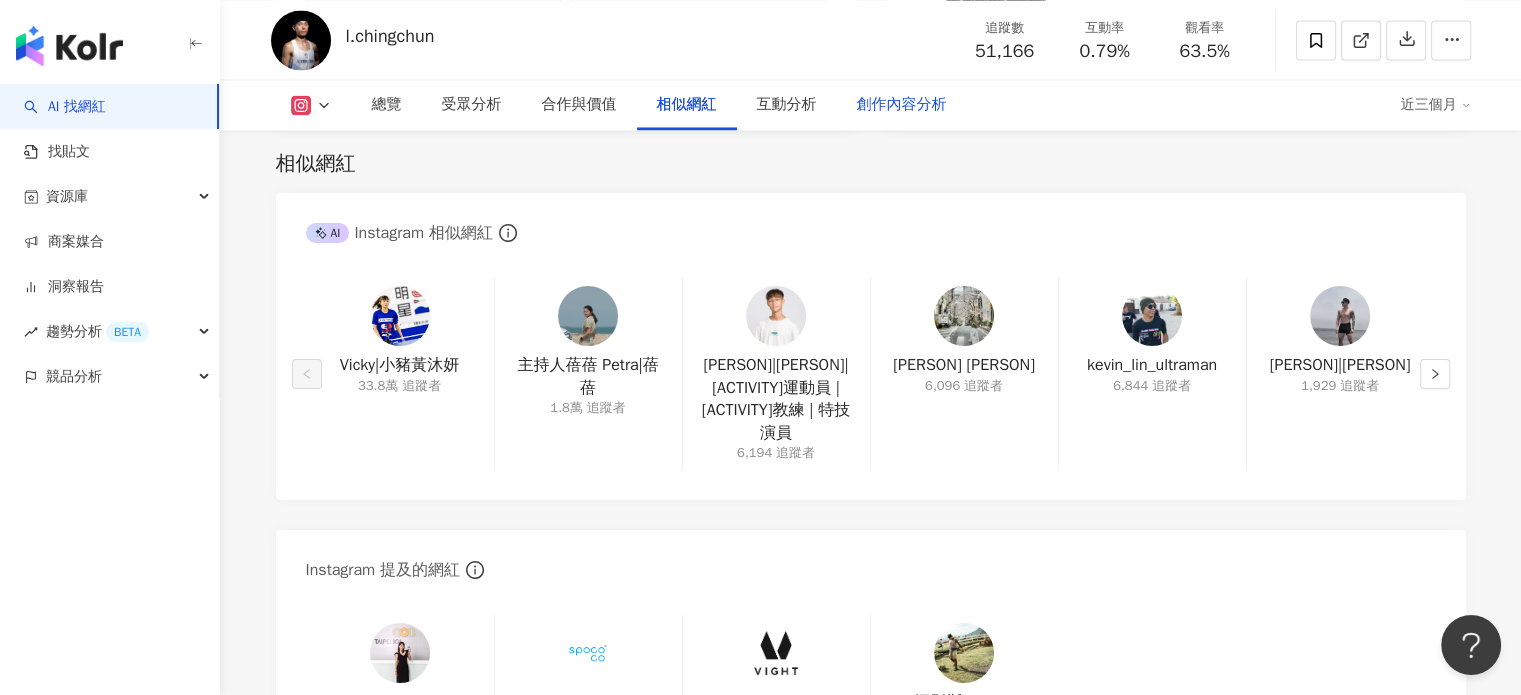 click on "創作內容分析" at bounding box center [902, 105] 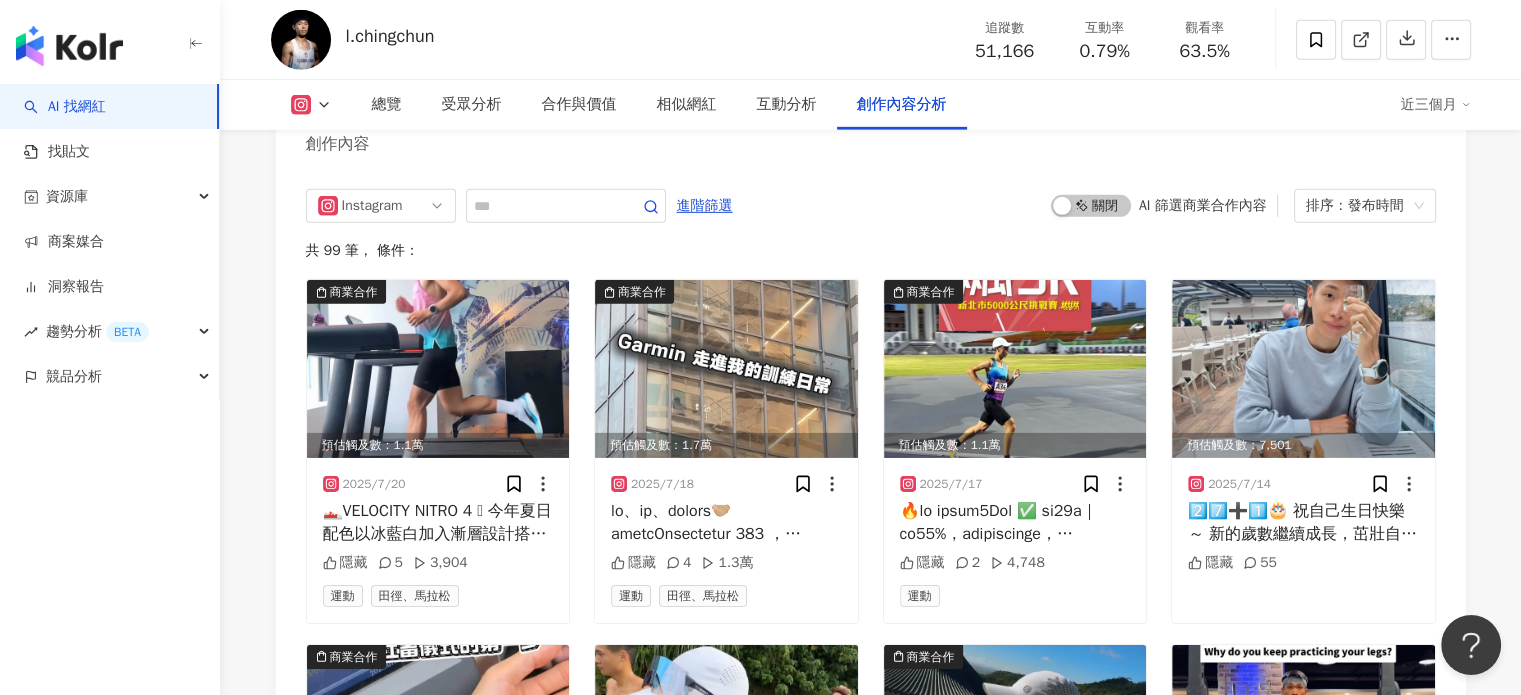 scroll, scrollTop: 6361, scrollLeft: 0, axis: vertical 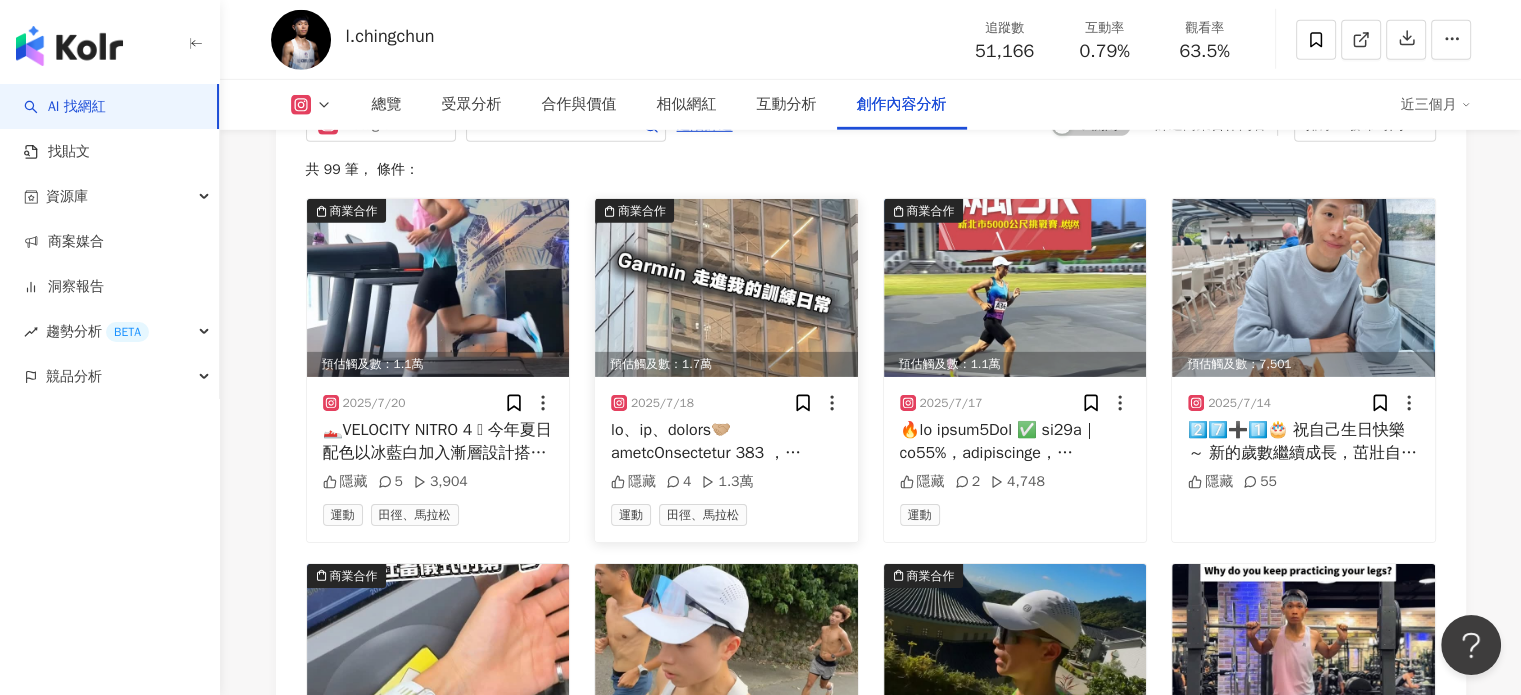 click at bounding box center [726, 288] 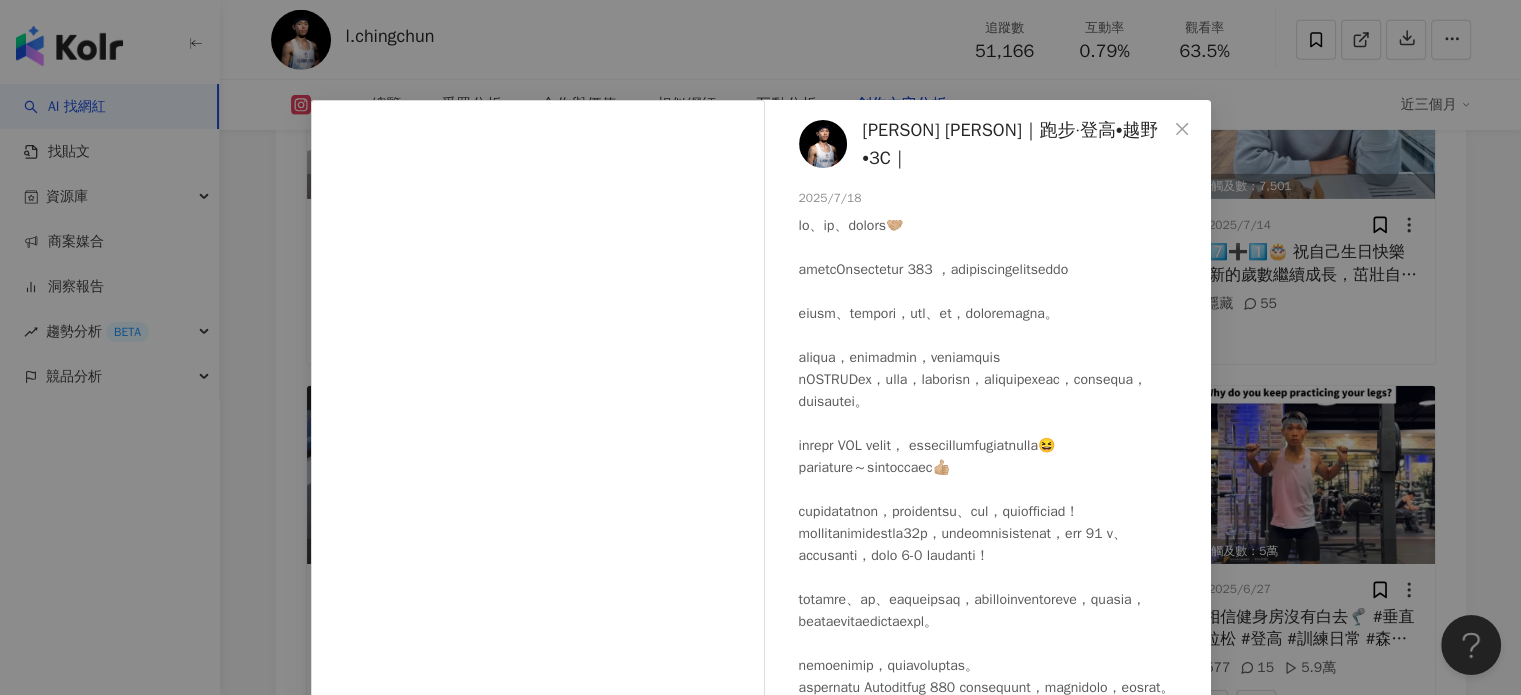 scroll, scrollTop: 6961, scrollLeft: 0, axis: vertical 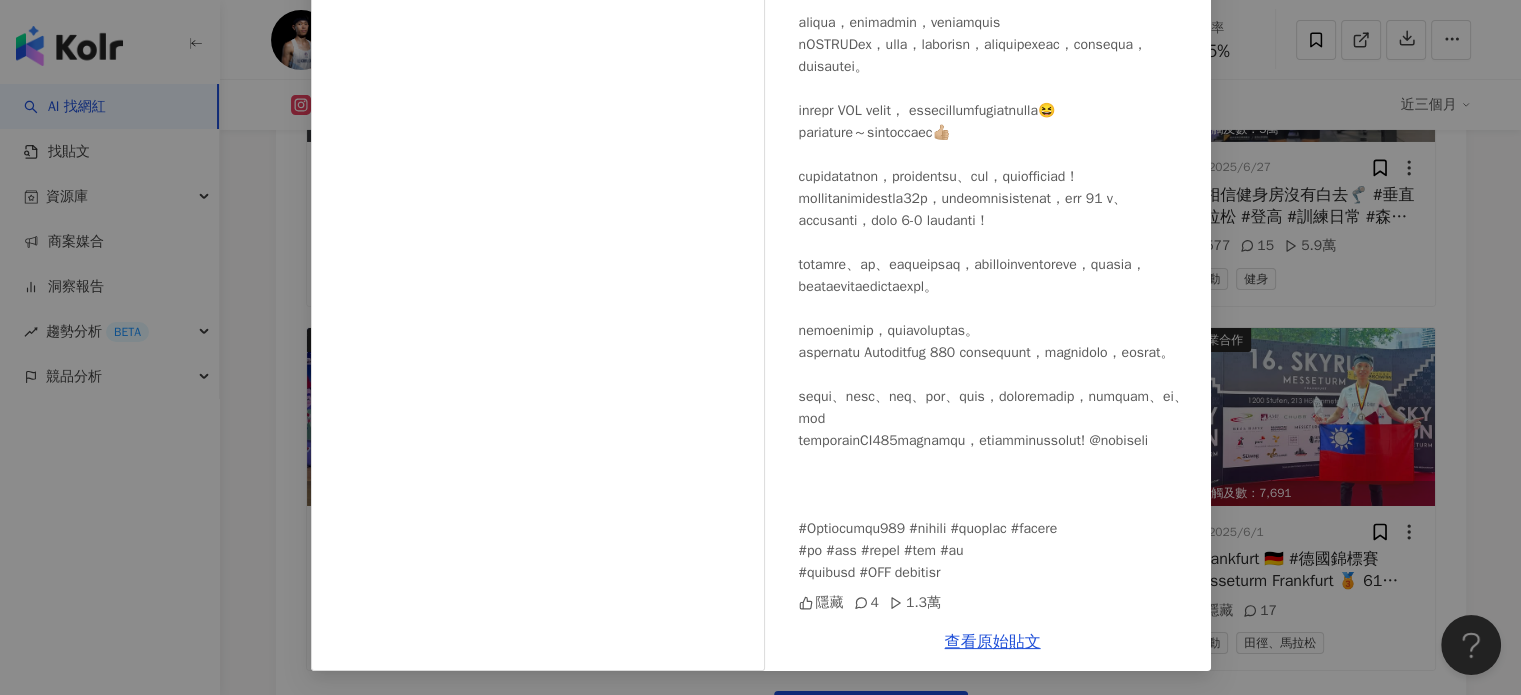 click on "[PERSON] [PERSON]｜跑步·登高•越野•3C｜ 2025/7/18 隱藏 4 1.3萬 查看原始貼文" at bounding box center [760, 347] 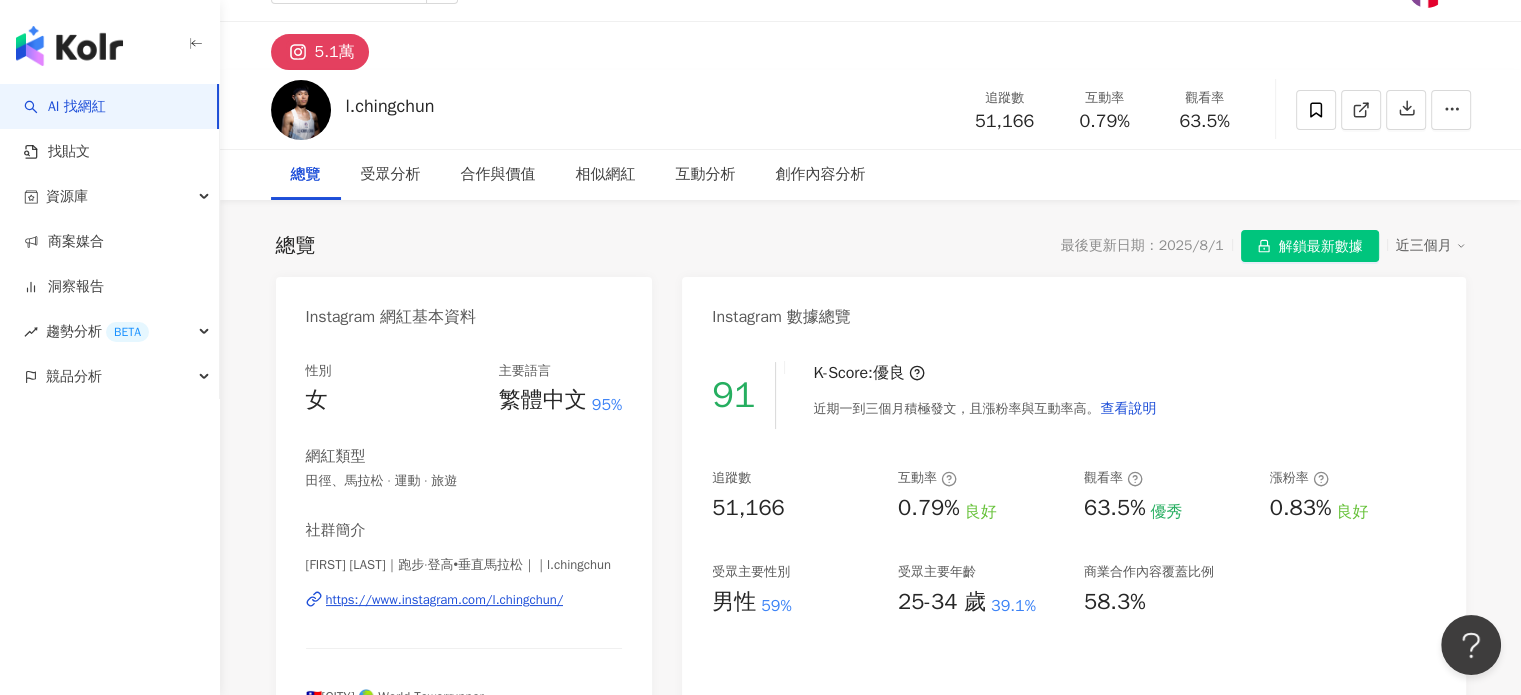 scroll, scrollTop: 0, scrollLeft: 0, axis: both 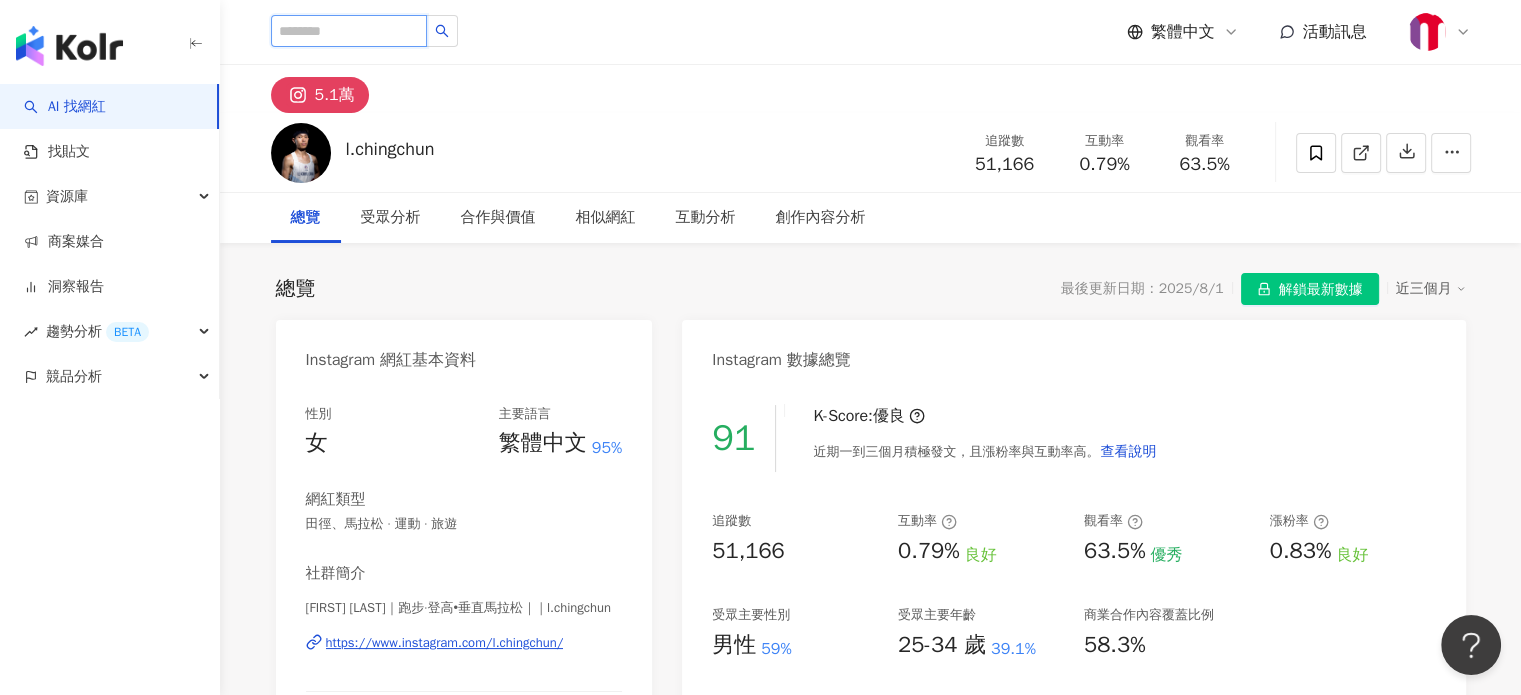 click at bounding box center [349, 31] 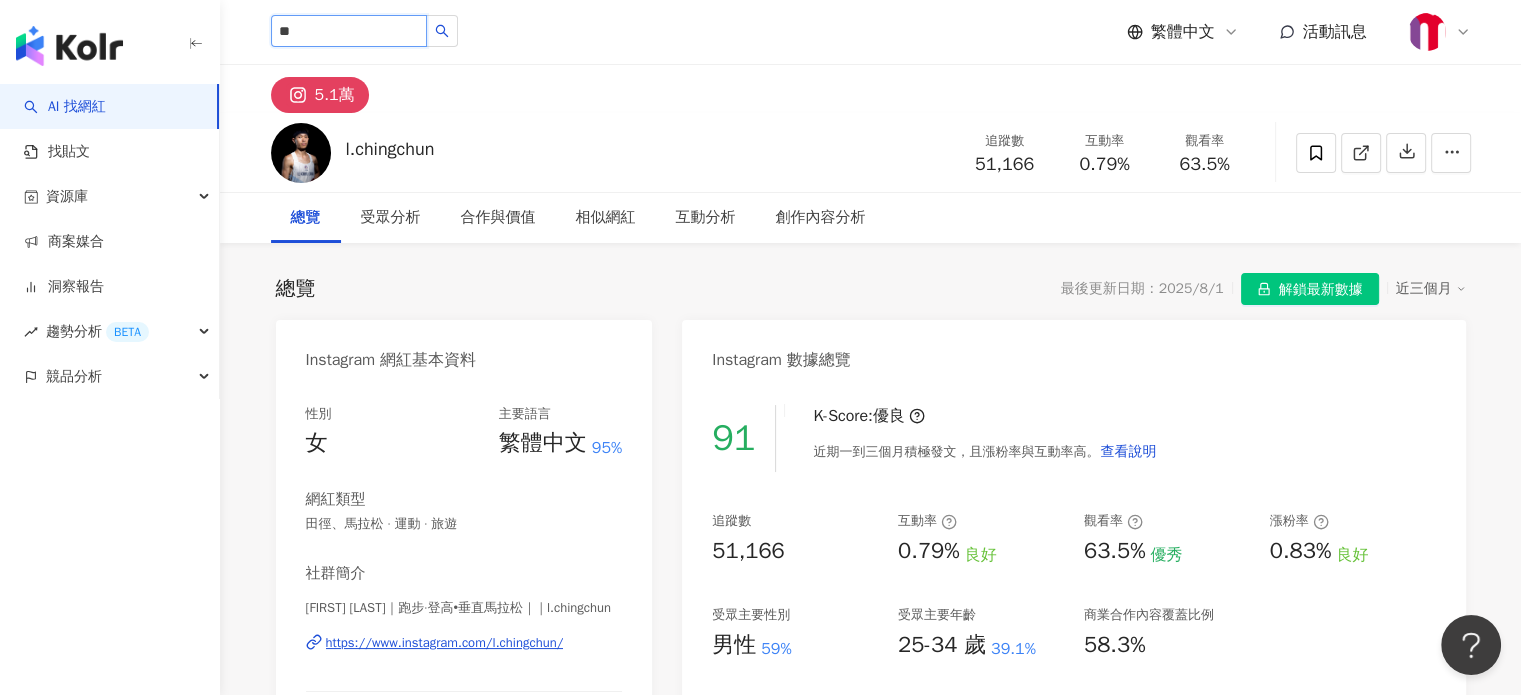 type on "**" 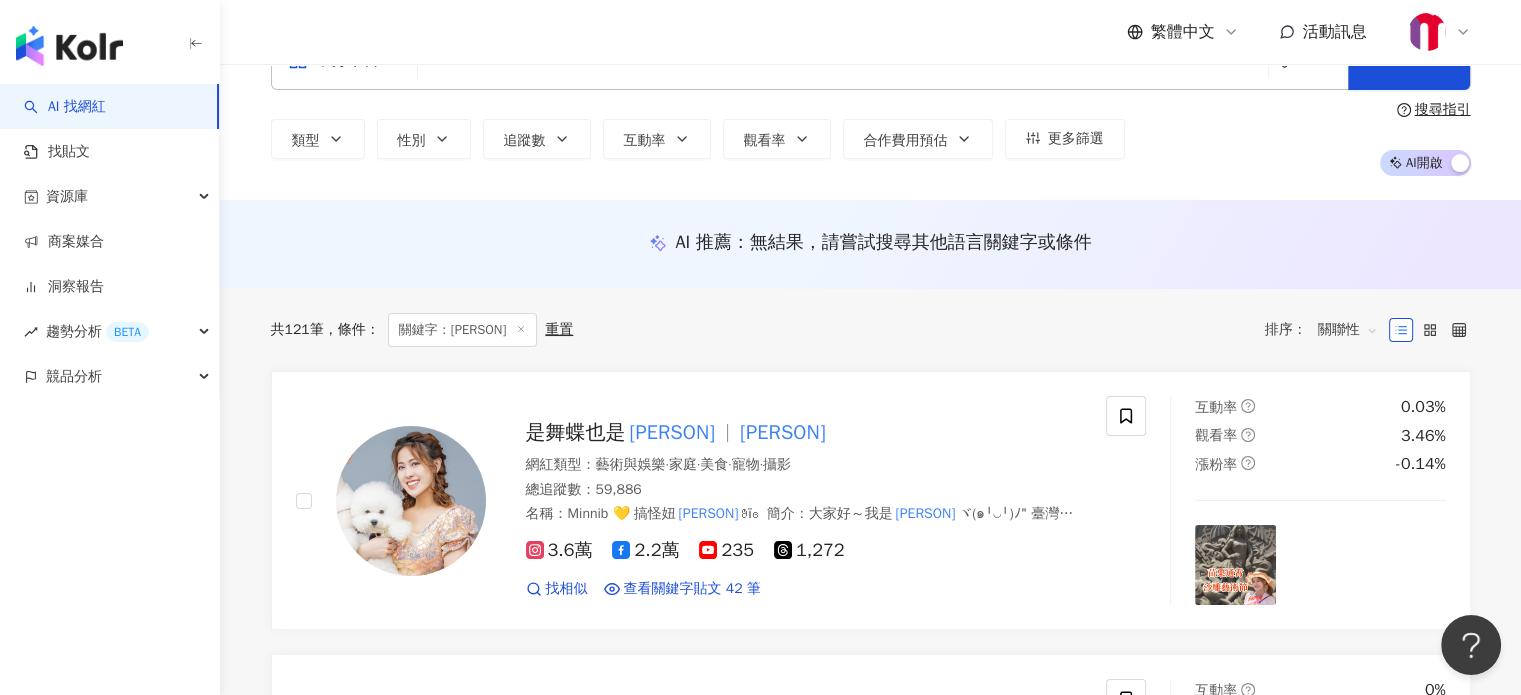 scroll, scrollTop: 0, scrollLeft: 0, axis: both 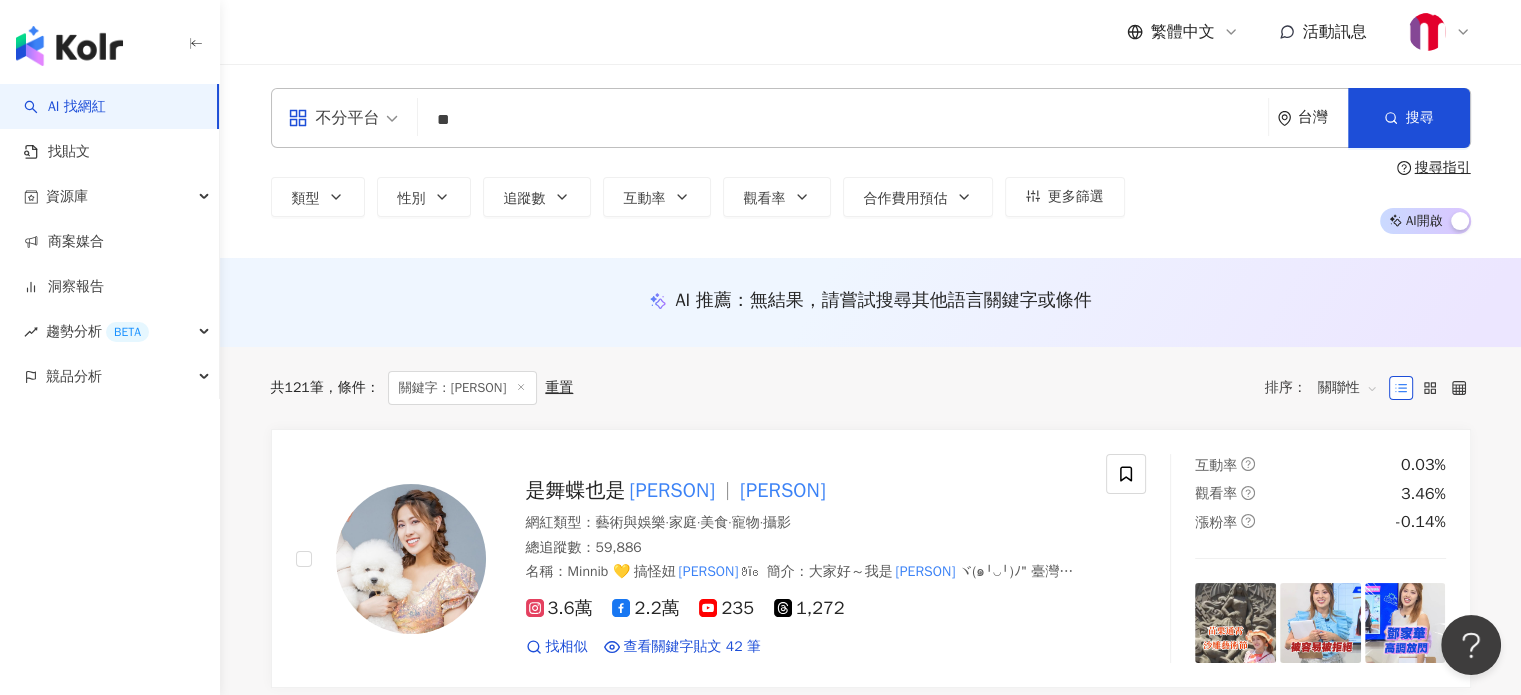 click on "**" at bounding box center [843, 120] 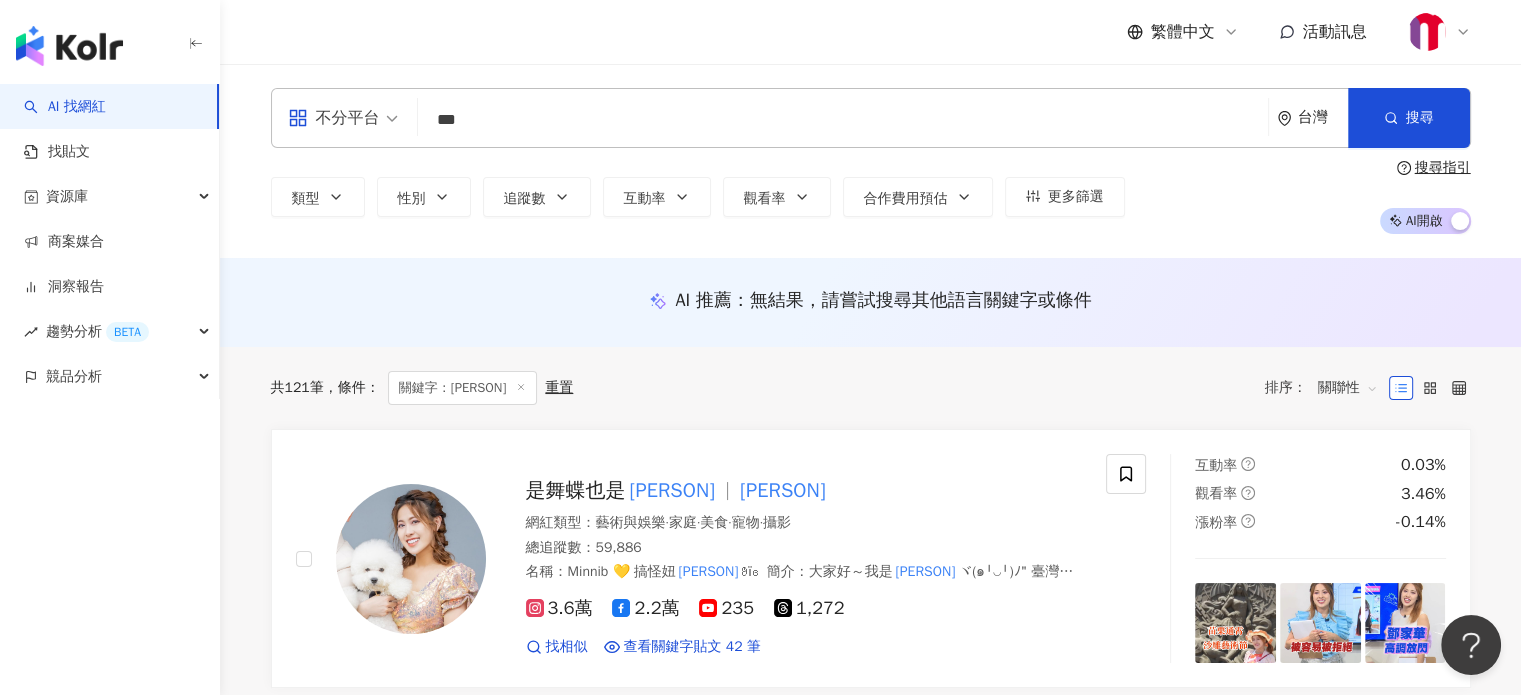 type on "***" 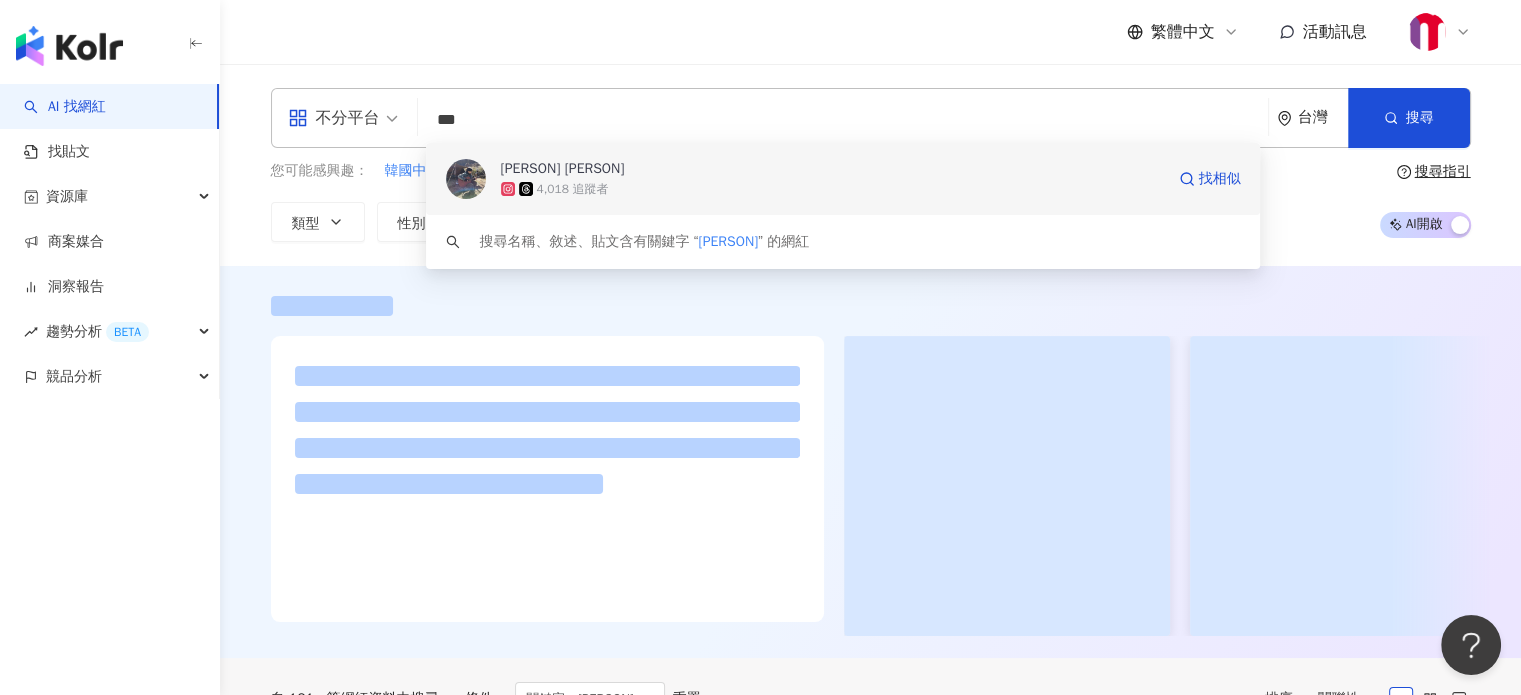 click on "4,018   追蹤者" at bounding box center (832, 189) 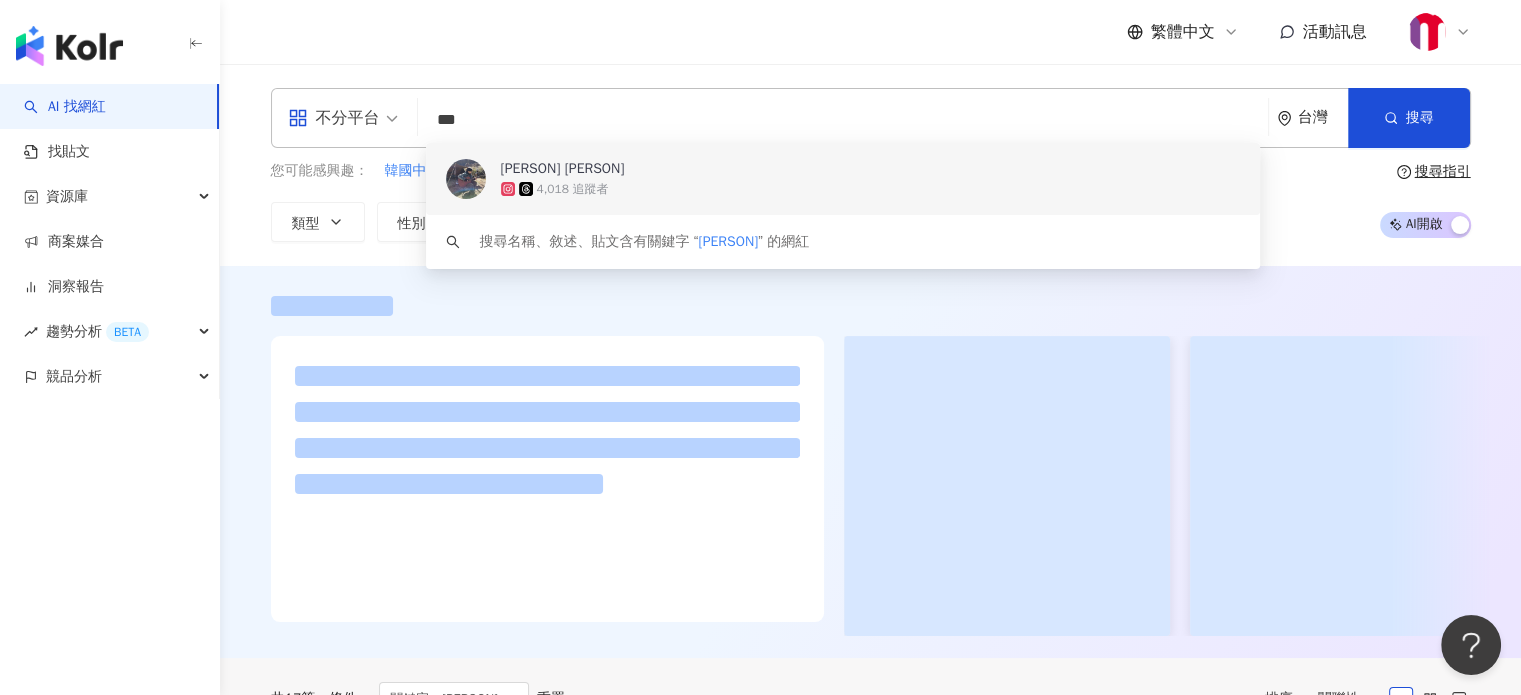 type 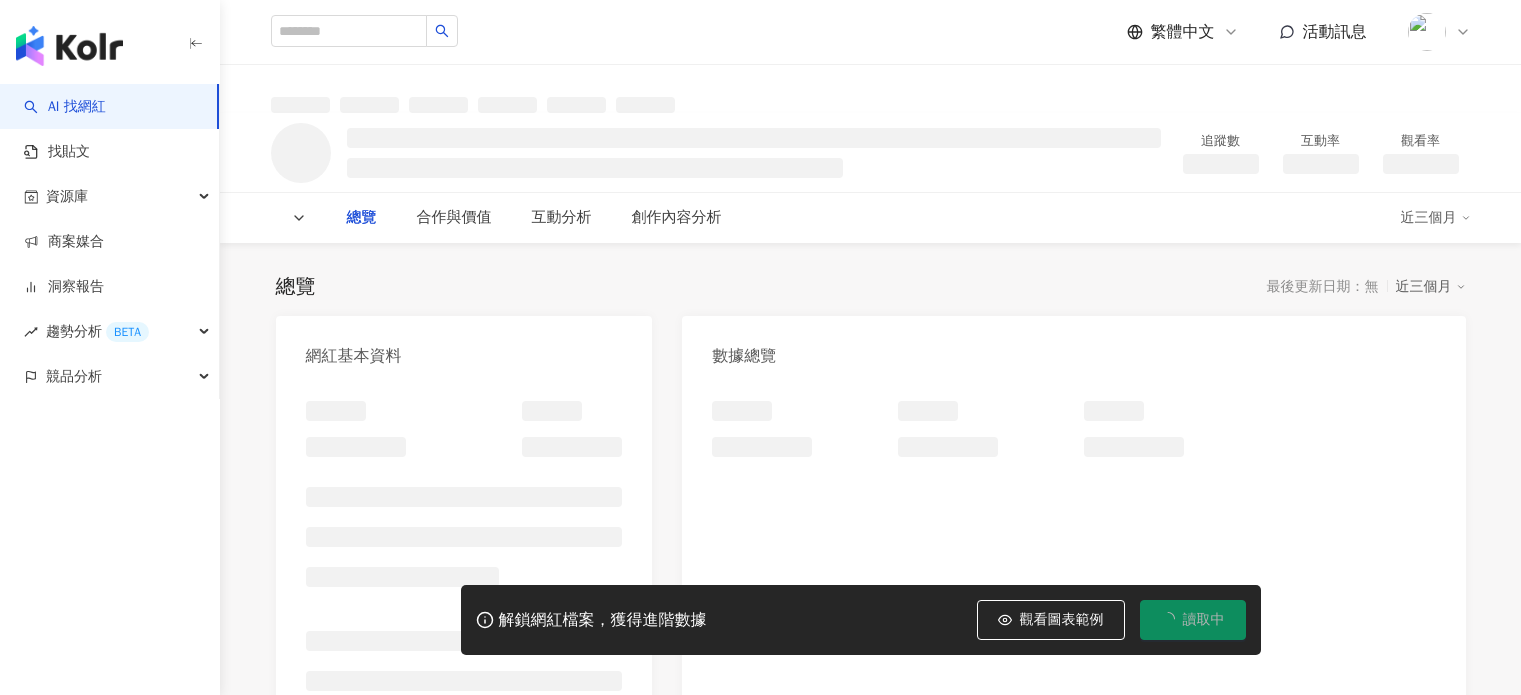 scroll, scrollTop: 0, scrollLeft: 0, axis: both 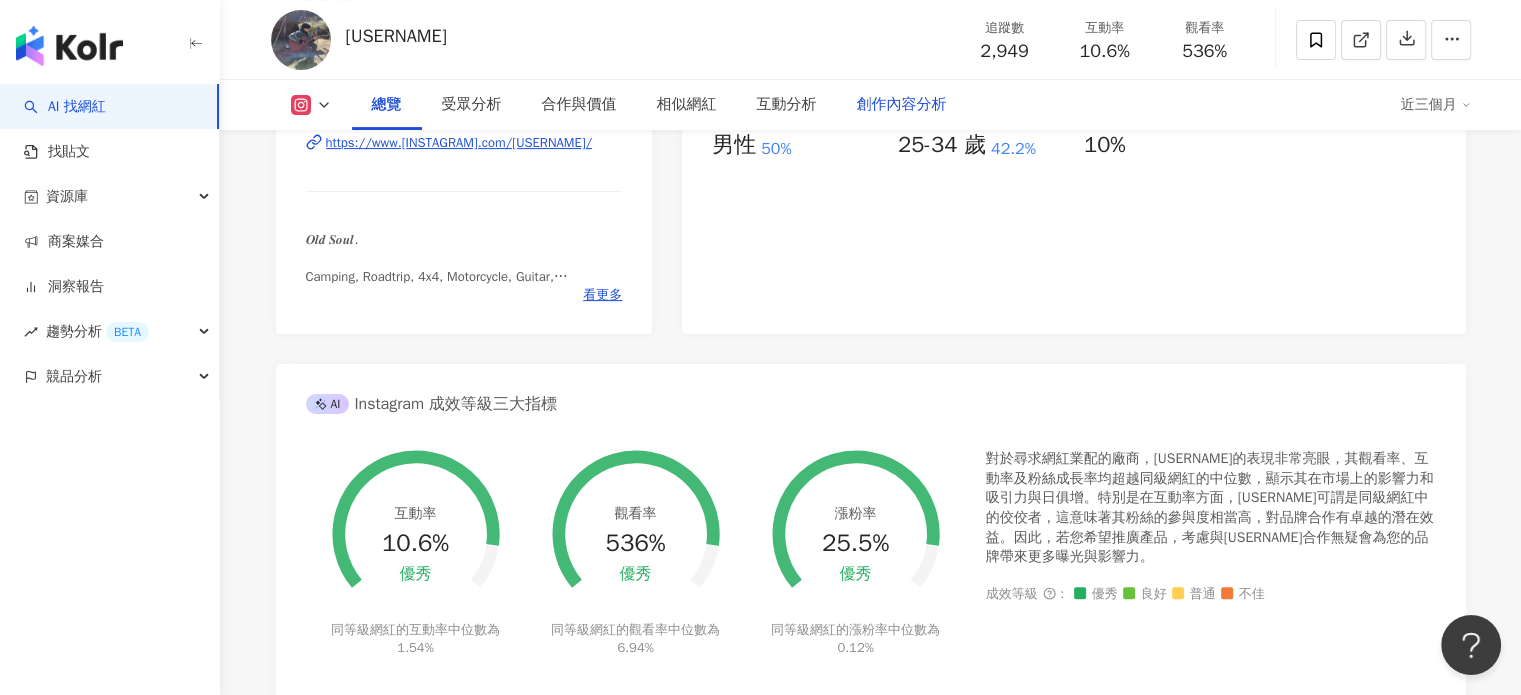 click on "創作內容分析" at bounding box center [902, 105] 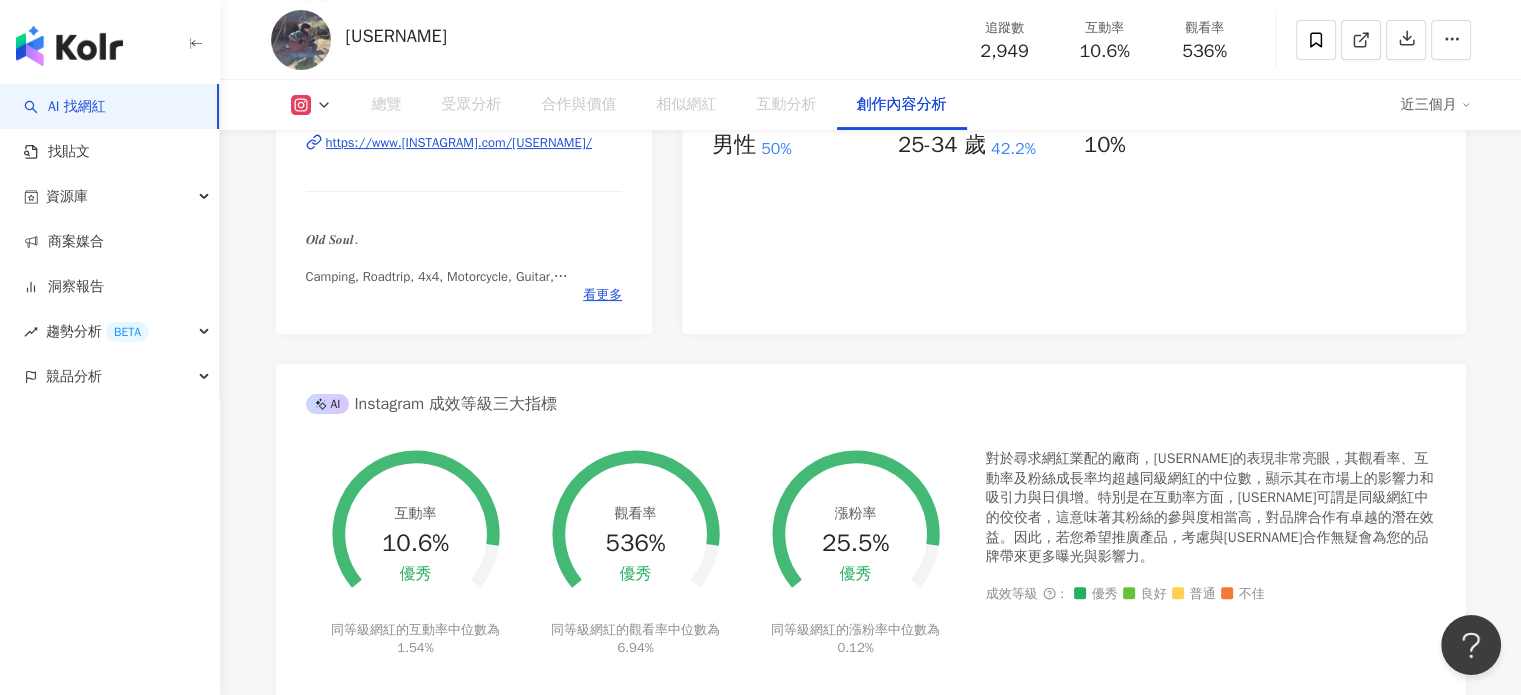 scroll, scrollTop: 5592, scrollLeft: 0, axis: vertical 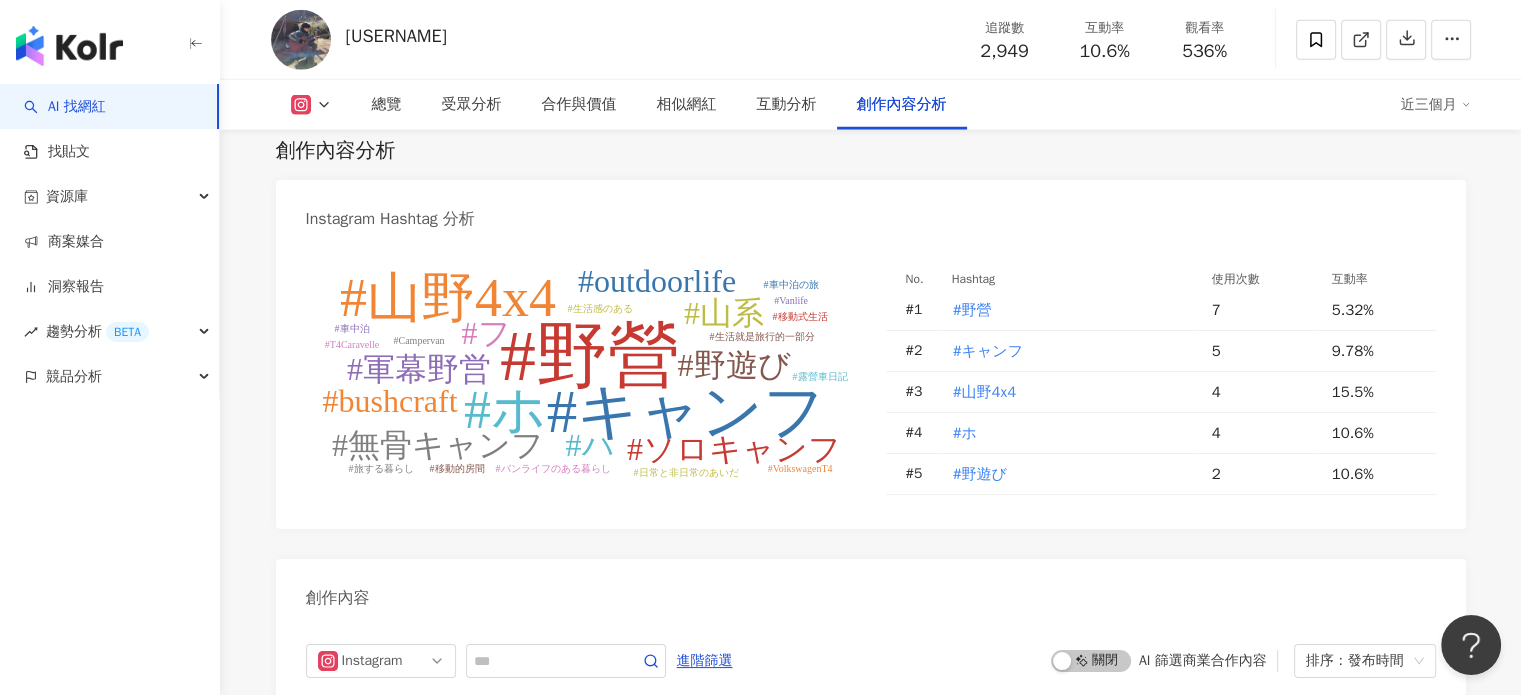 click on "創作內容分析" at bounding box center (902, 105) 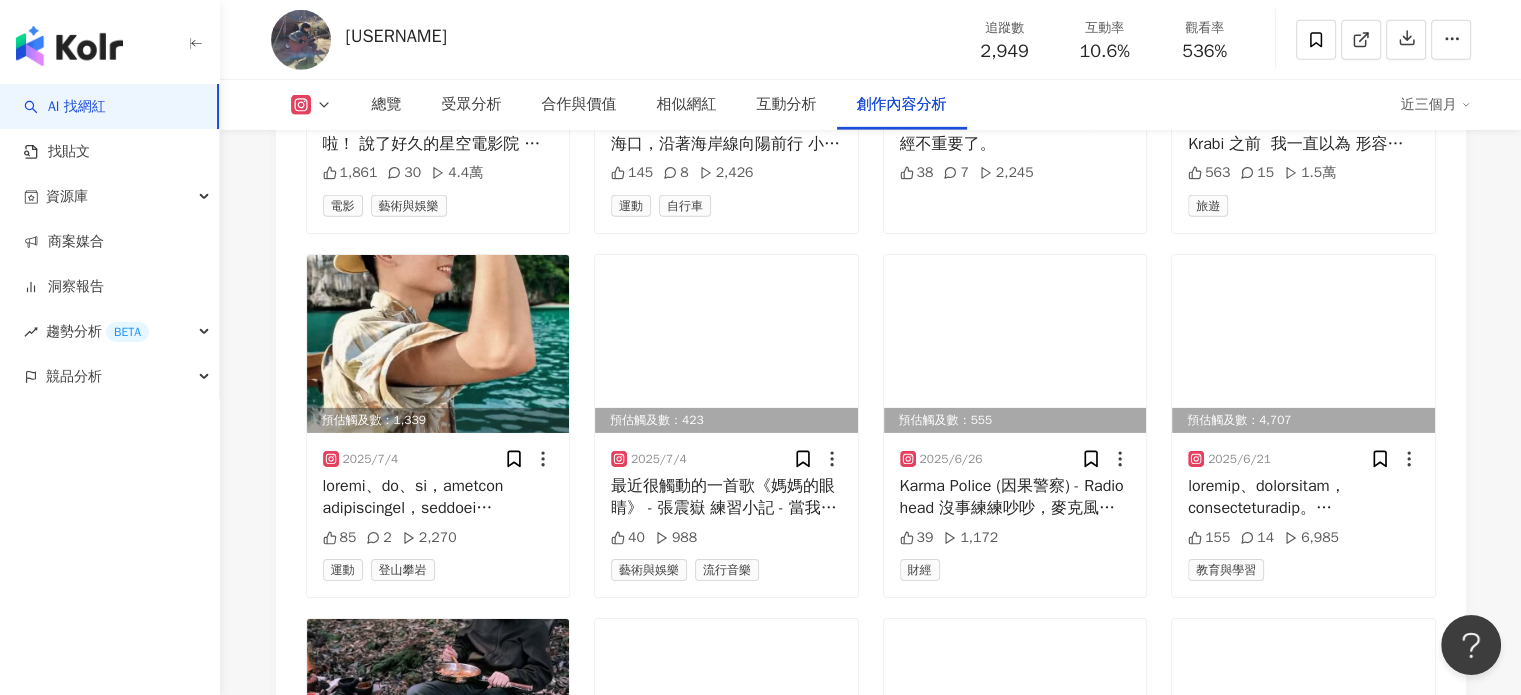 scroll, scrollTop: 6492, scrollLeft: 0, axis: vertical 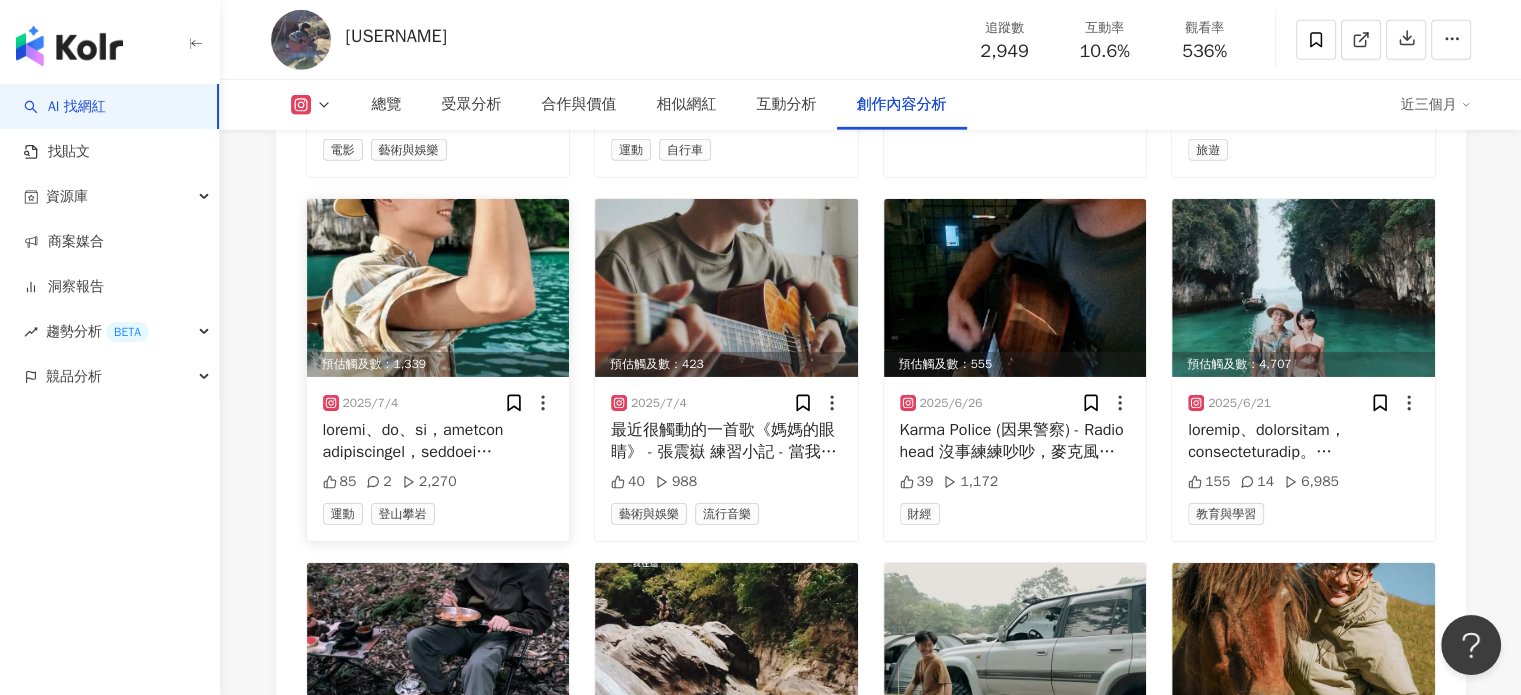 click at bounding box center [438, 288] 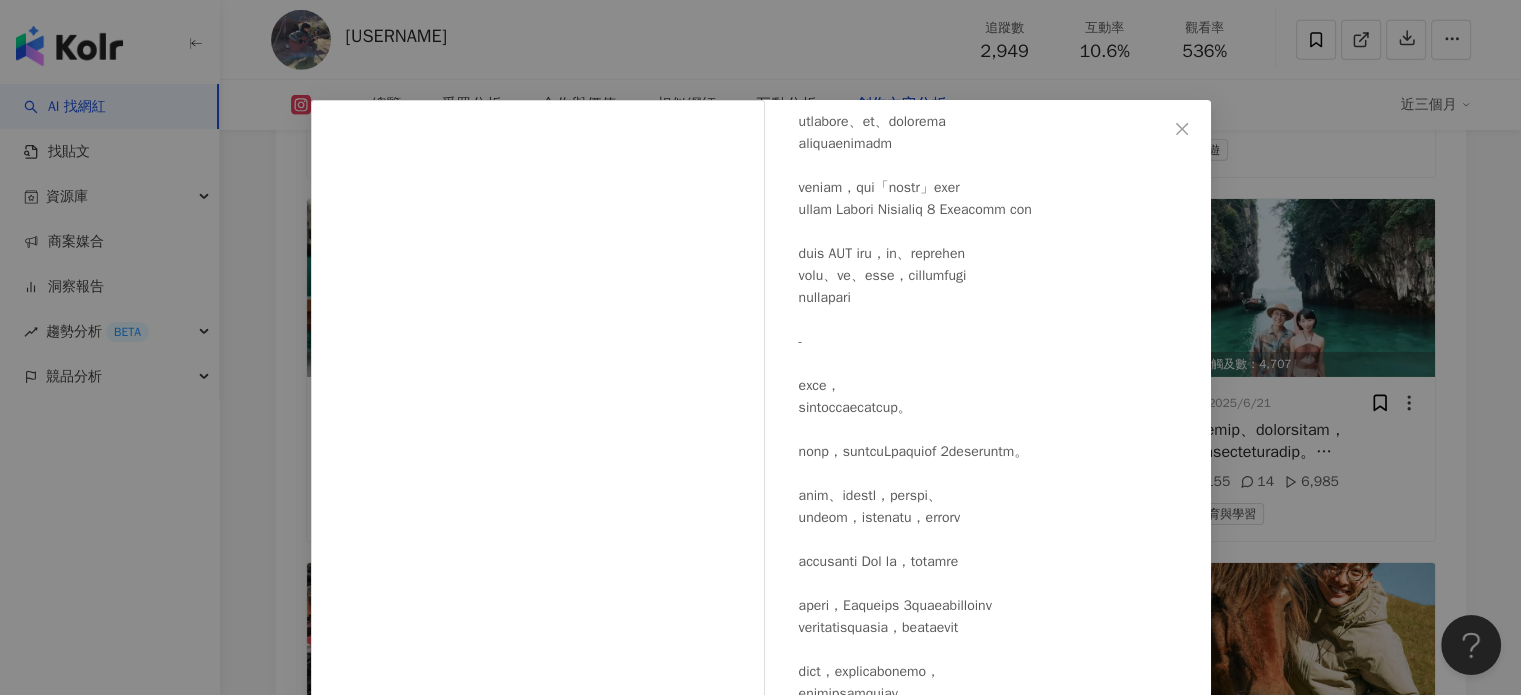 scroll, scrollTop: 343, scrollLeft: 0, axis: vertical 